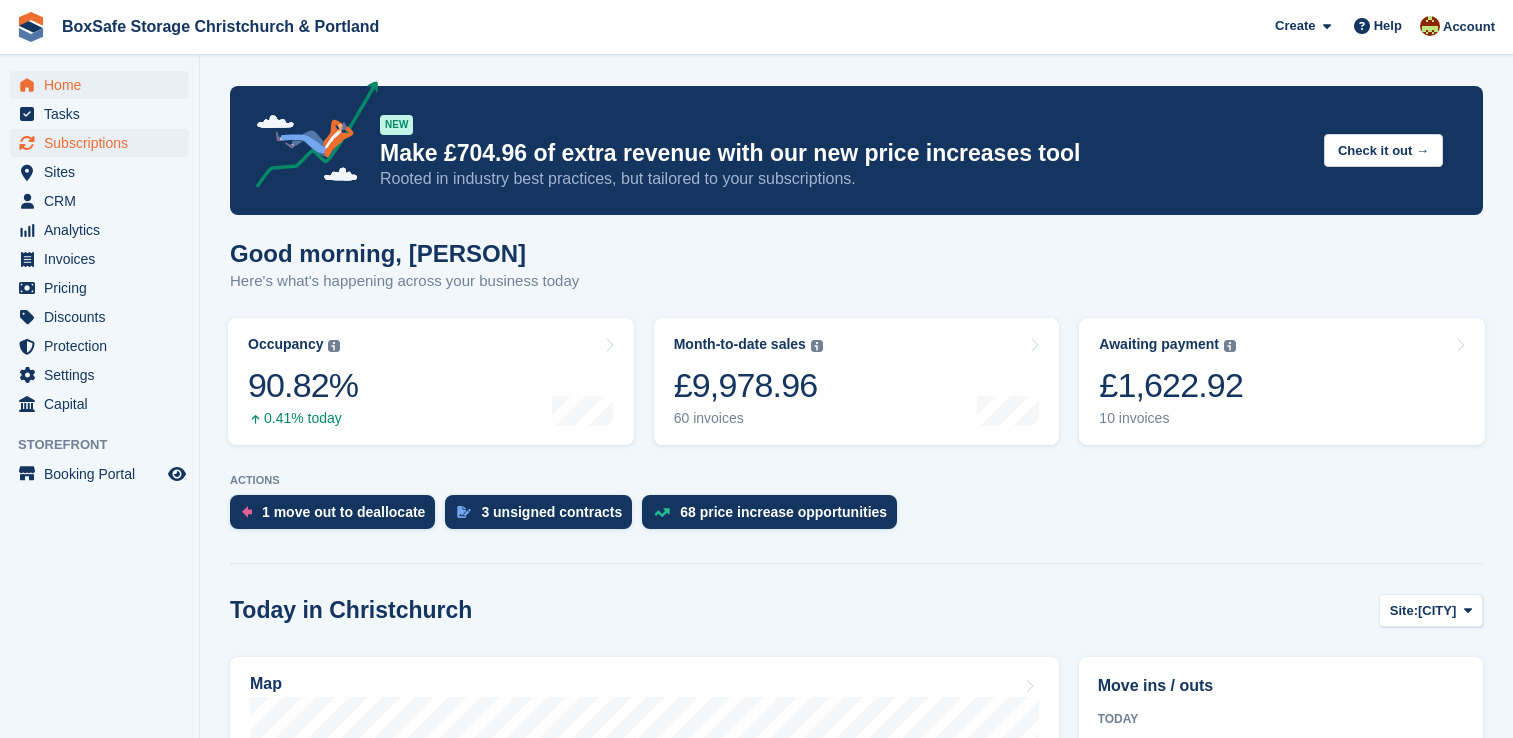 scroll, scrollTop: 0, scrollLeft: 0, axis: both 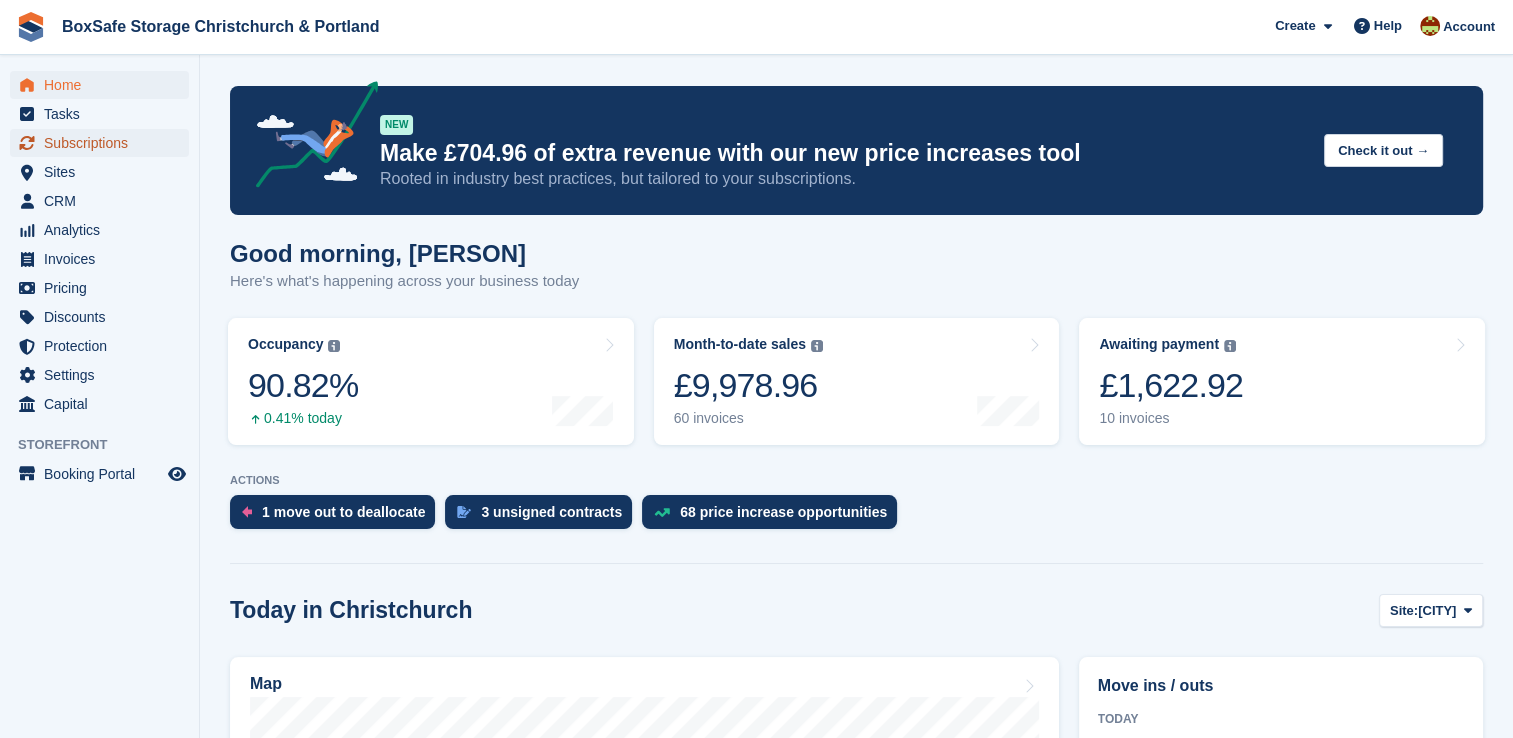 click on "Subscriptions" at bounding box center [104, 143] 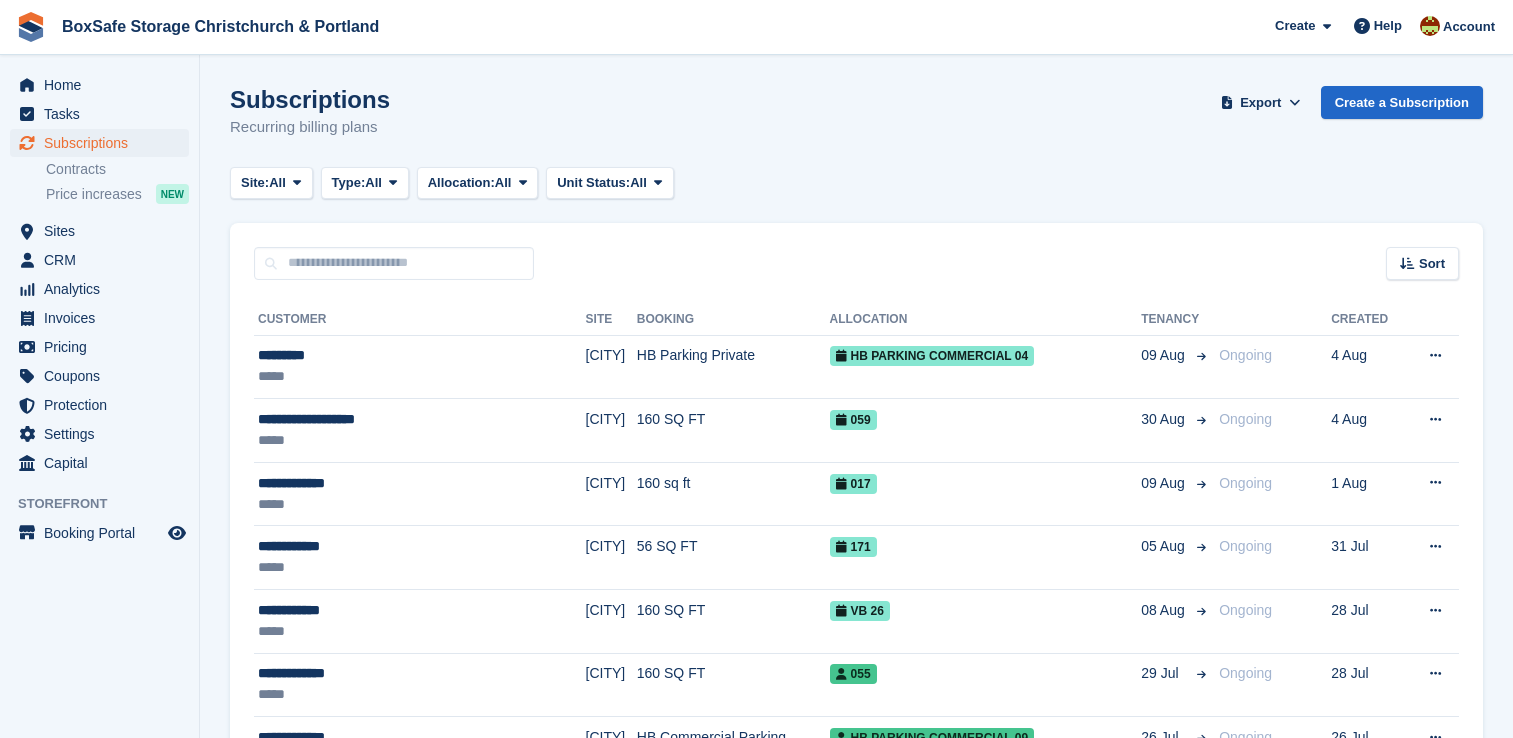 scroll, scrollTop: 0, scrollLeft: 0, axis: both 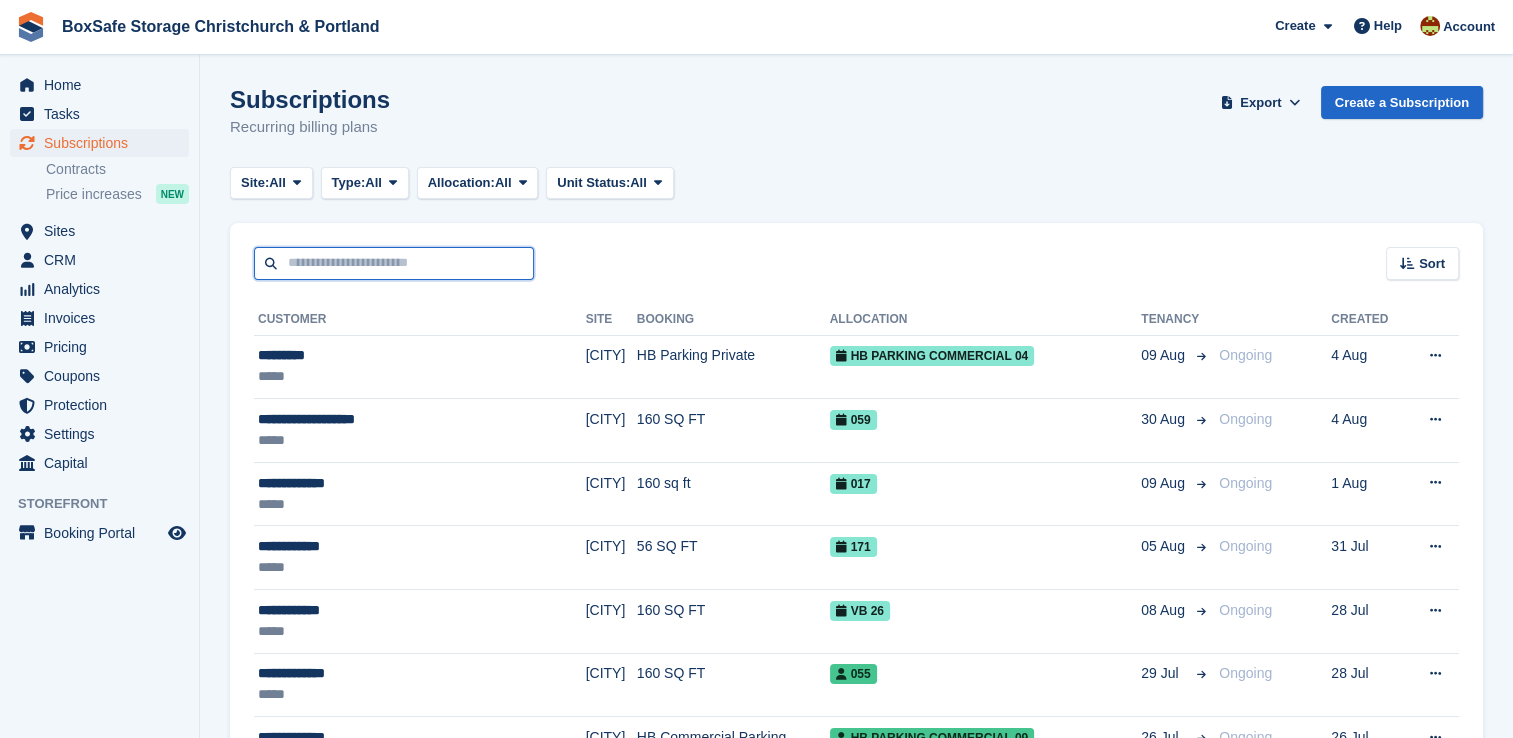 click at bounding box center (394, 263) 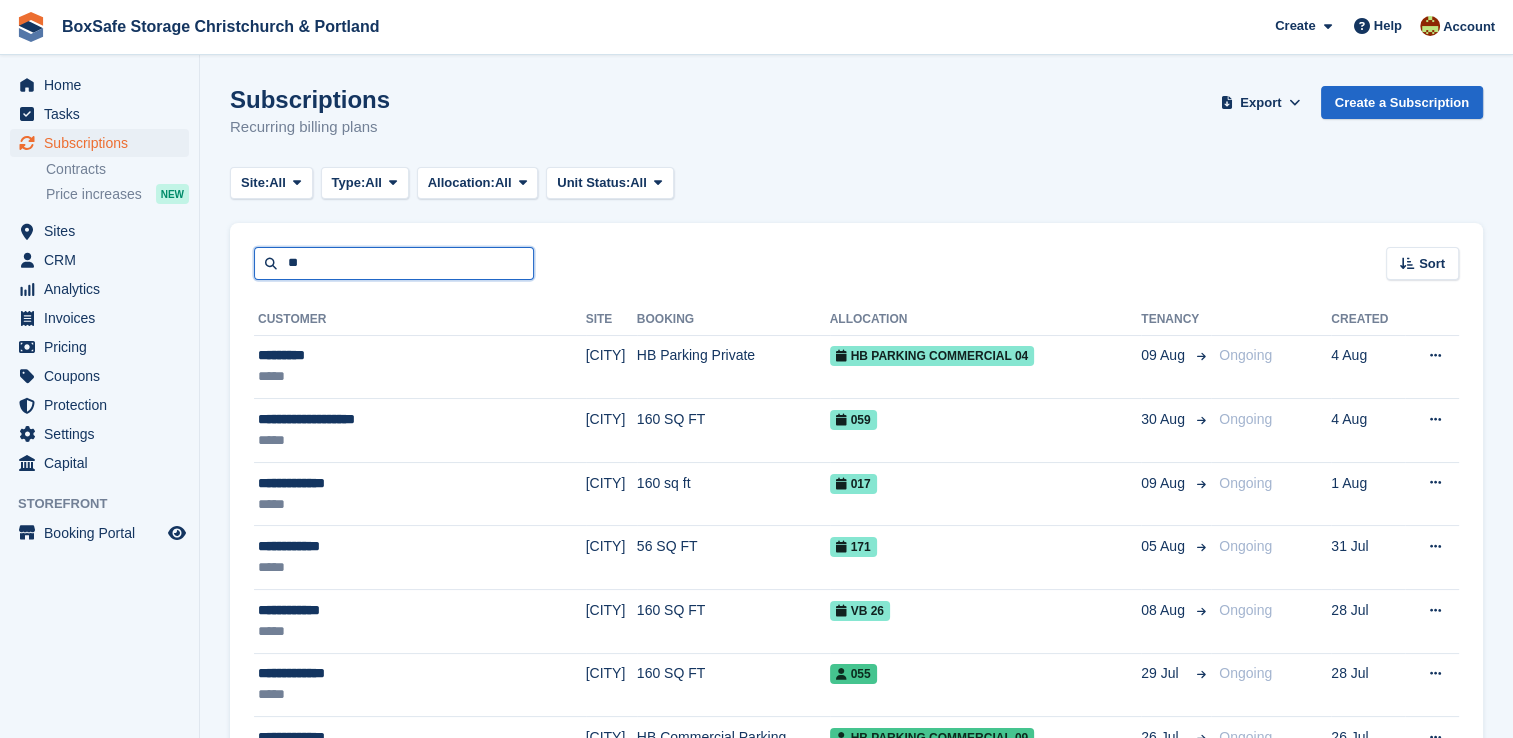 type on "*" 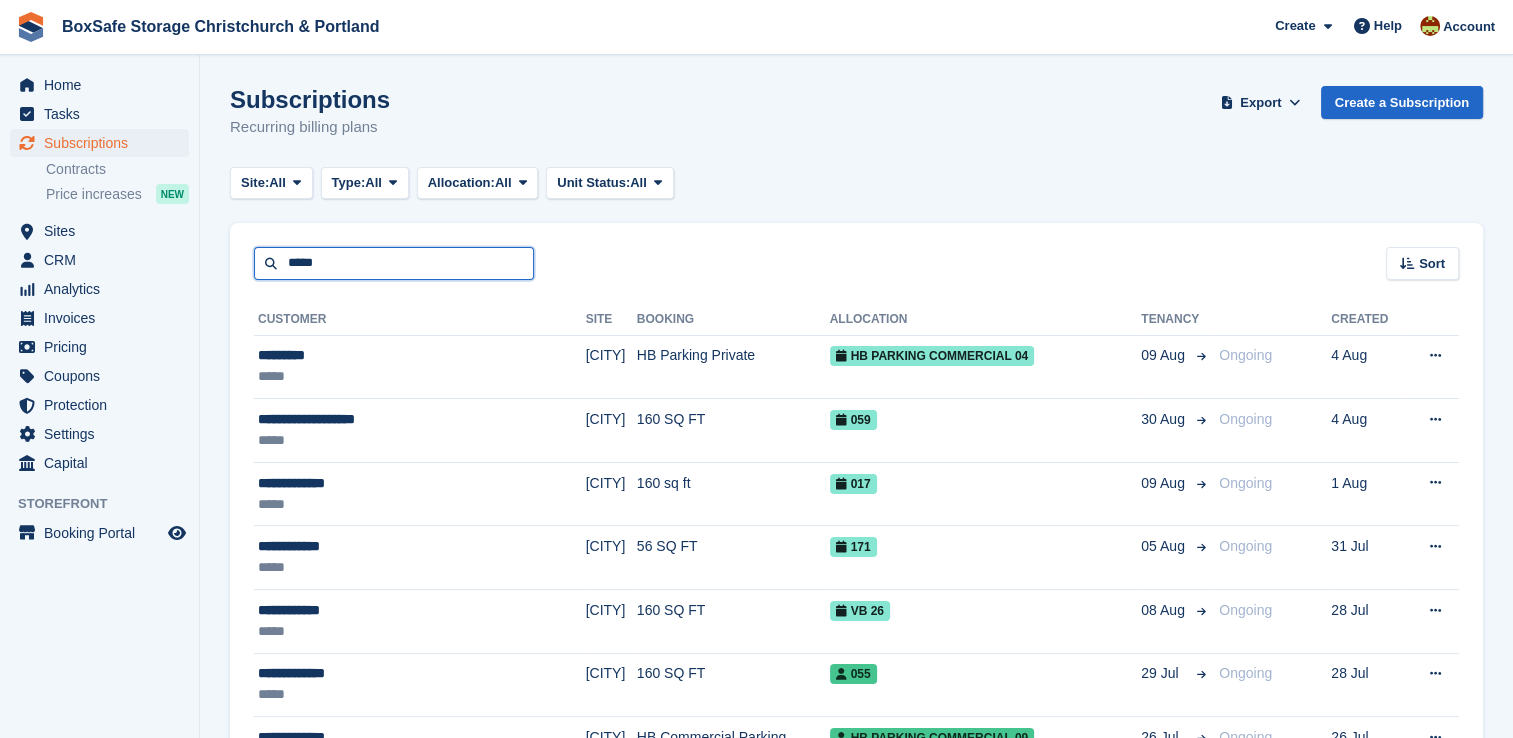 type on "*****" 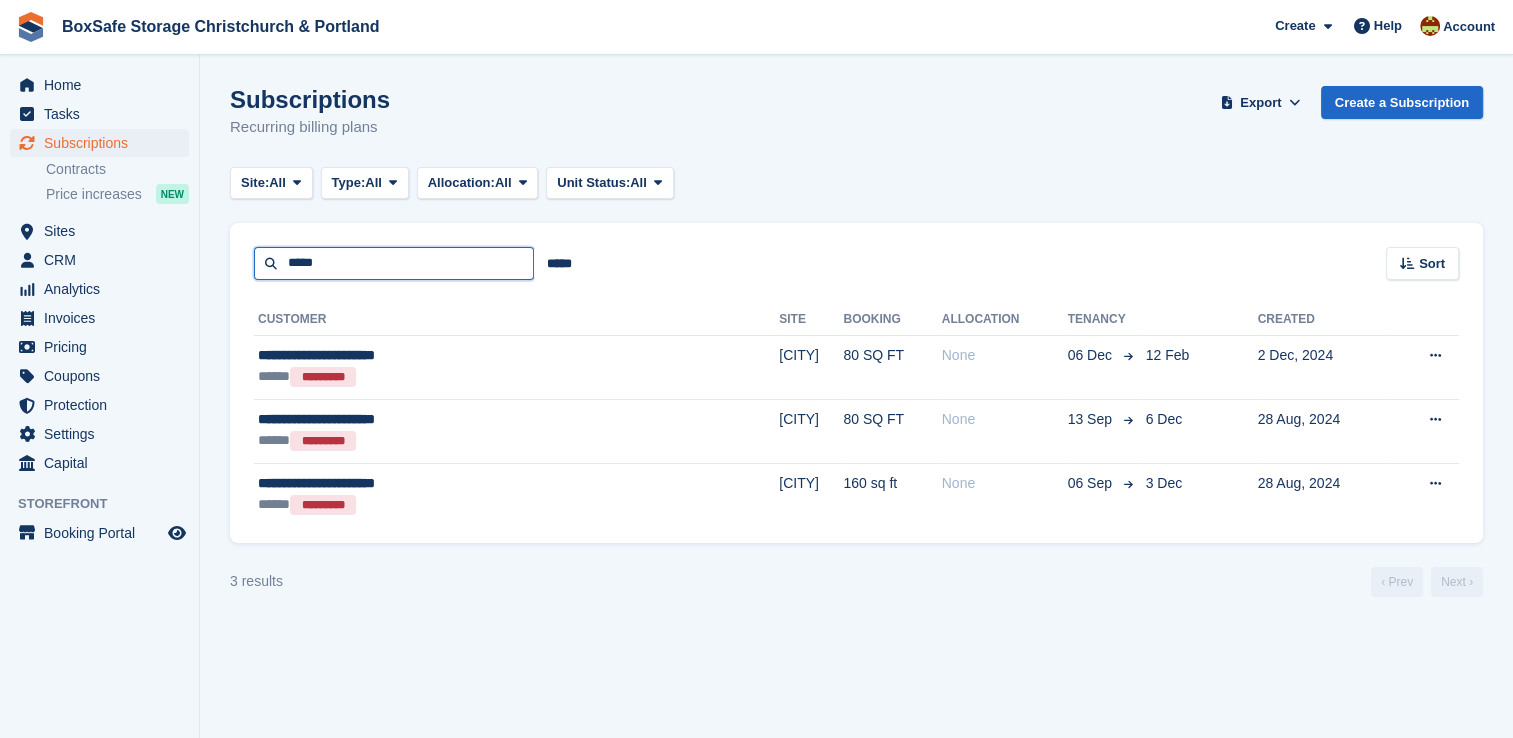 click on "*****" at bounding box center [394, 263] 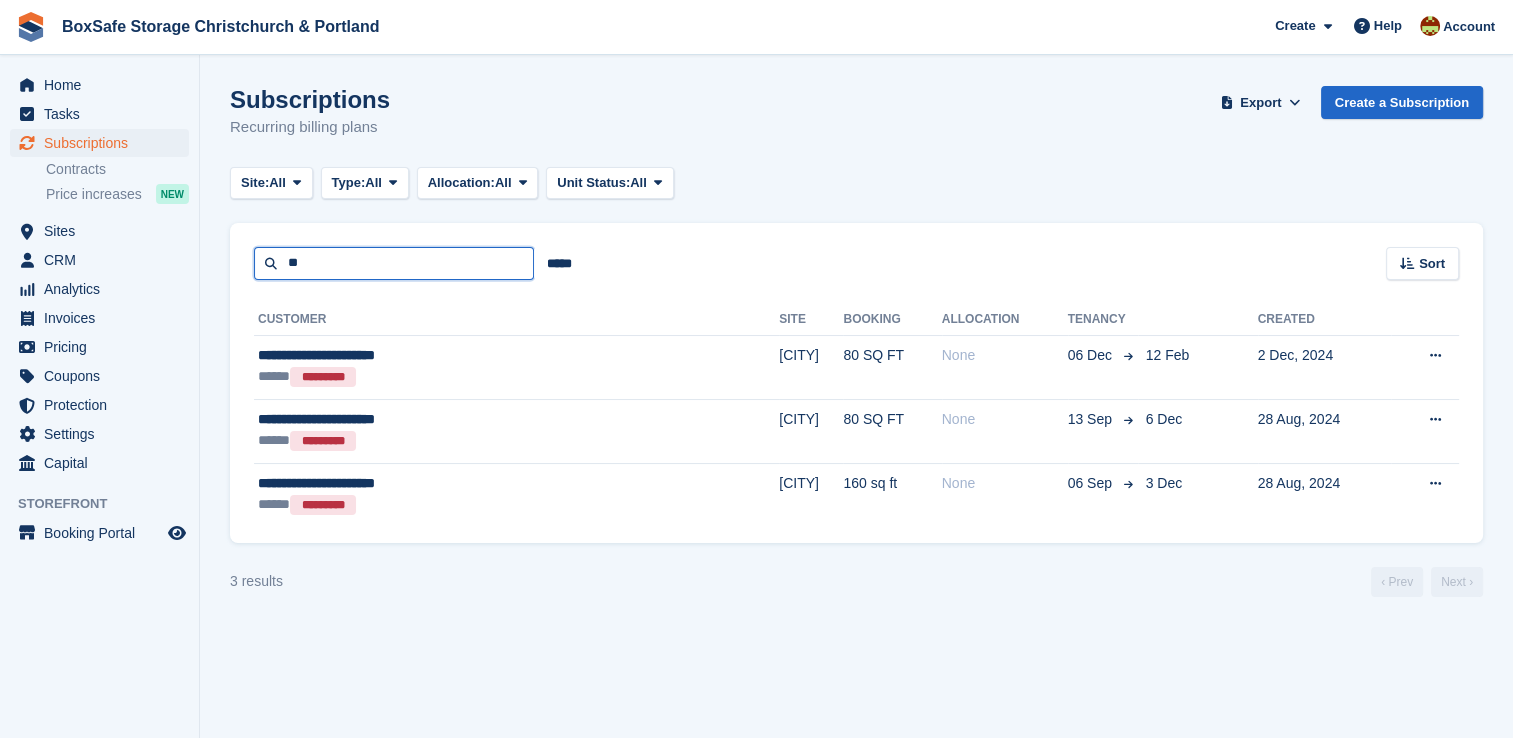 type on "*" 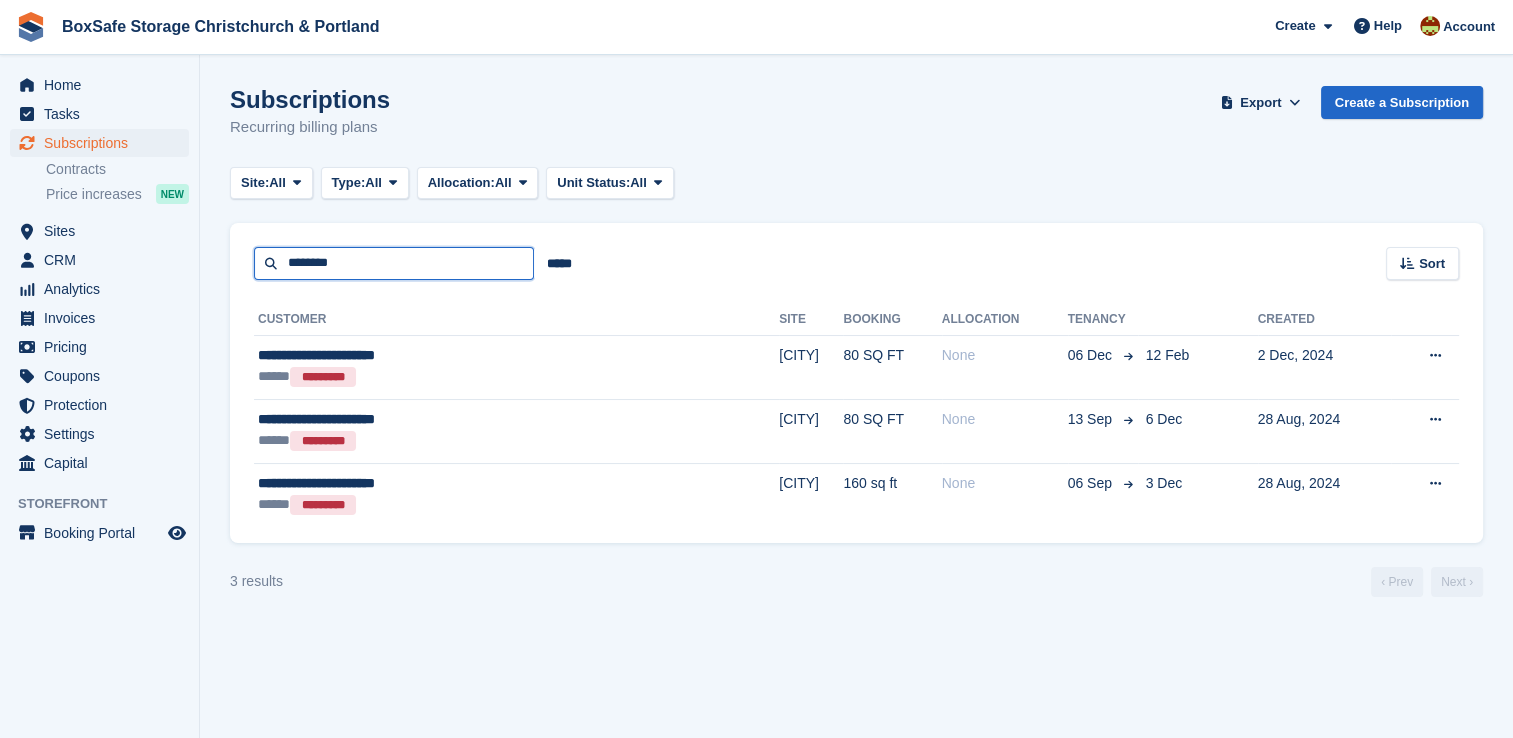 click on "********" at bounding box center [394, 263] 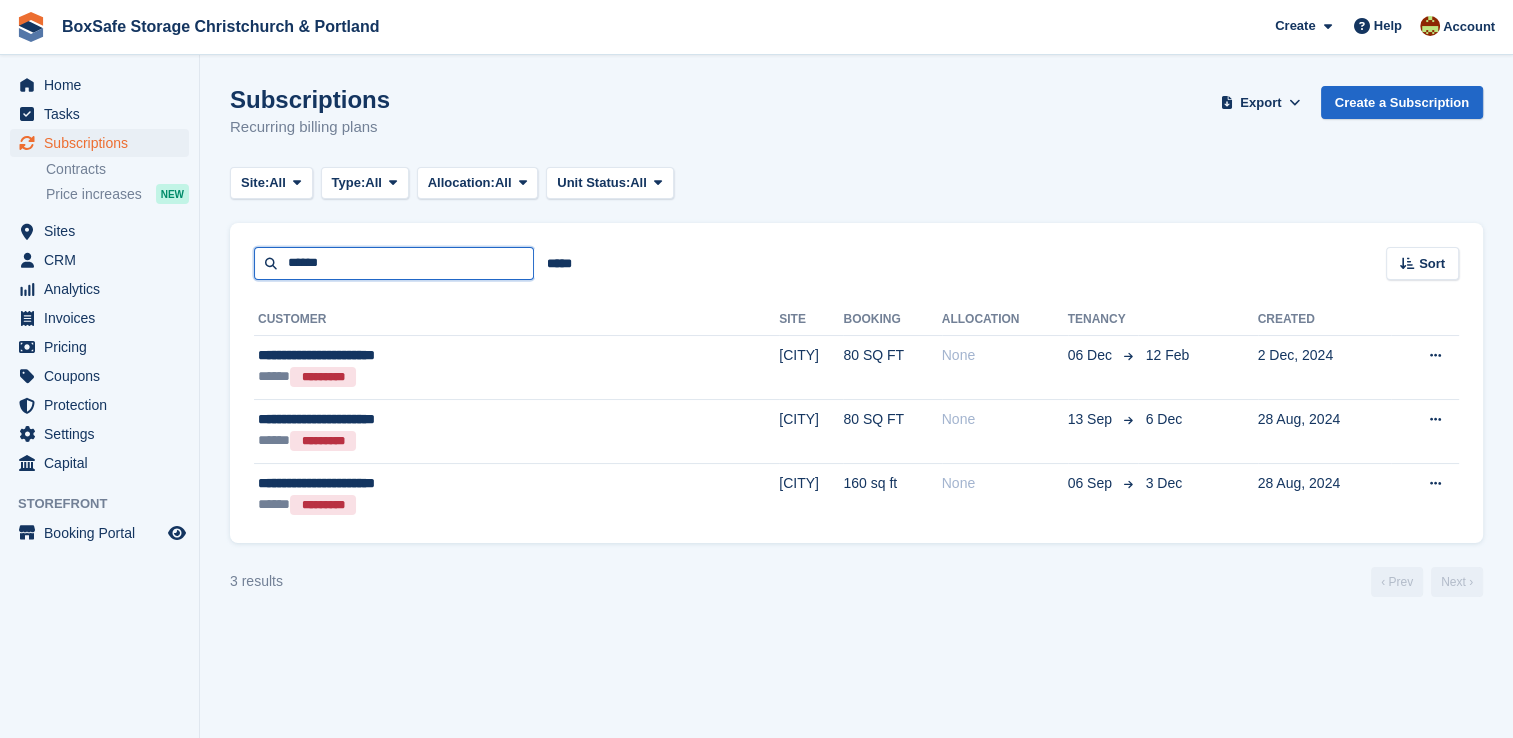 type on "******" 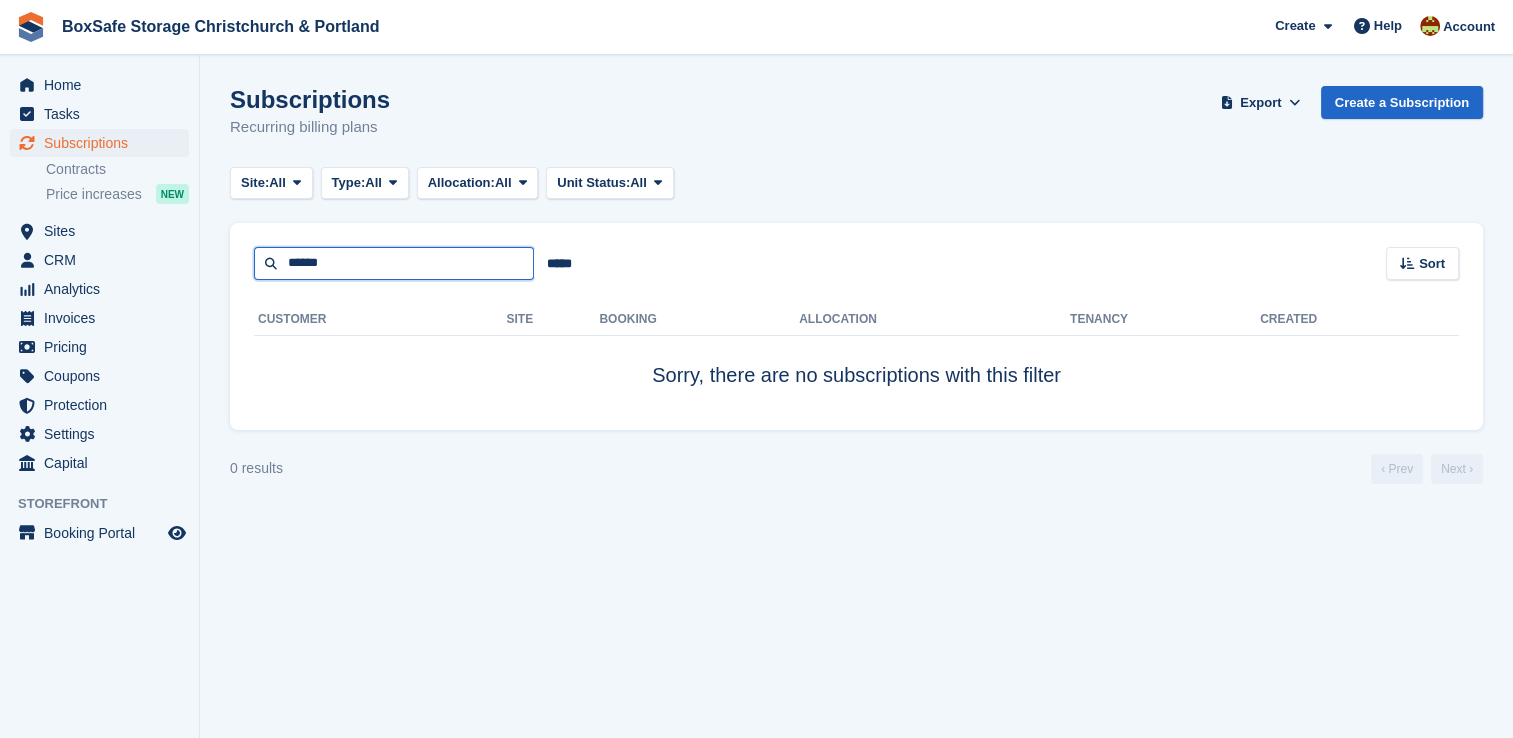 click on "******" at bounding box center (394, 263) 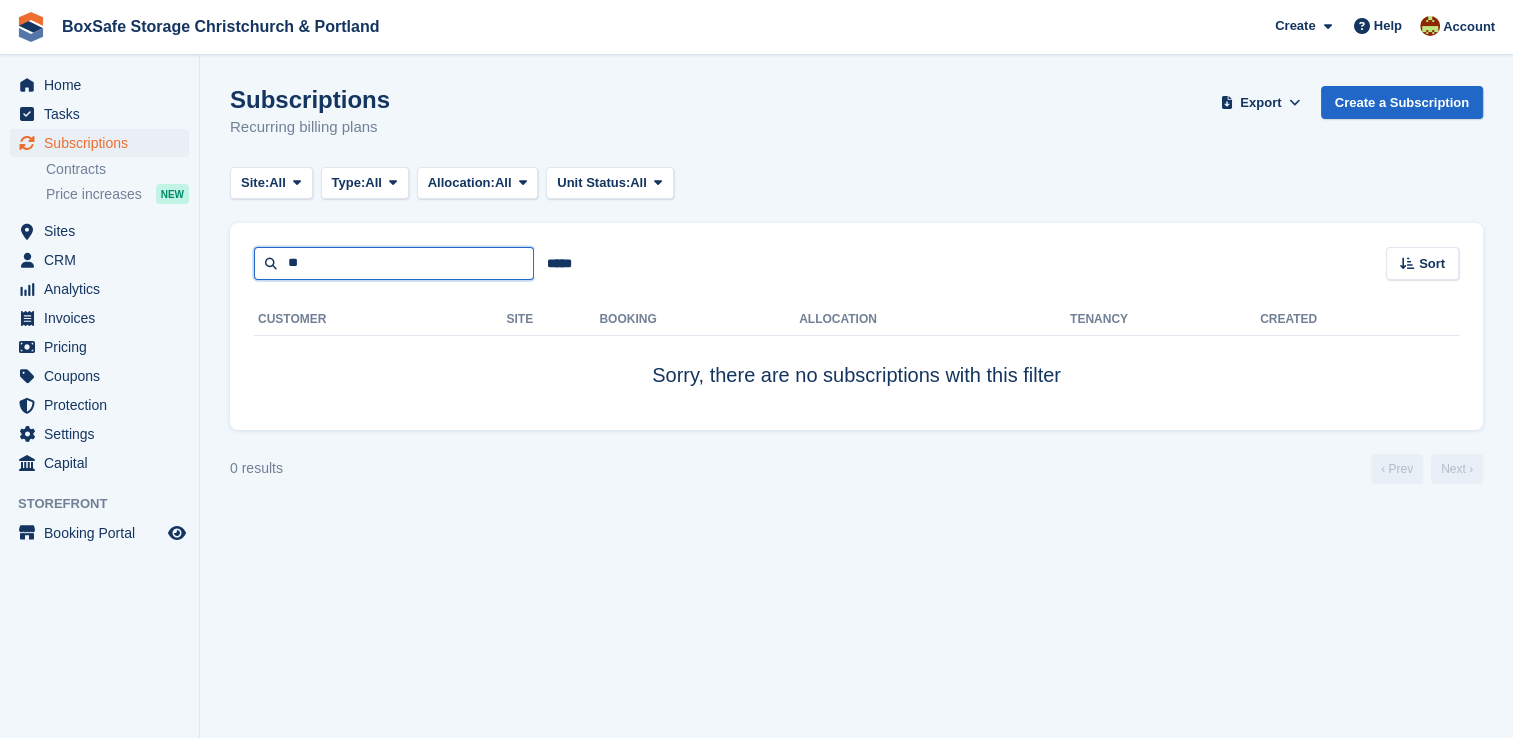 type on "*" 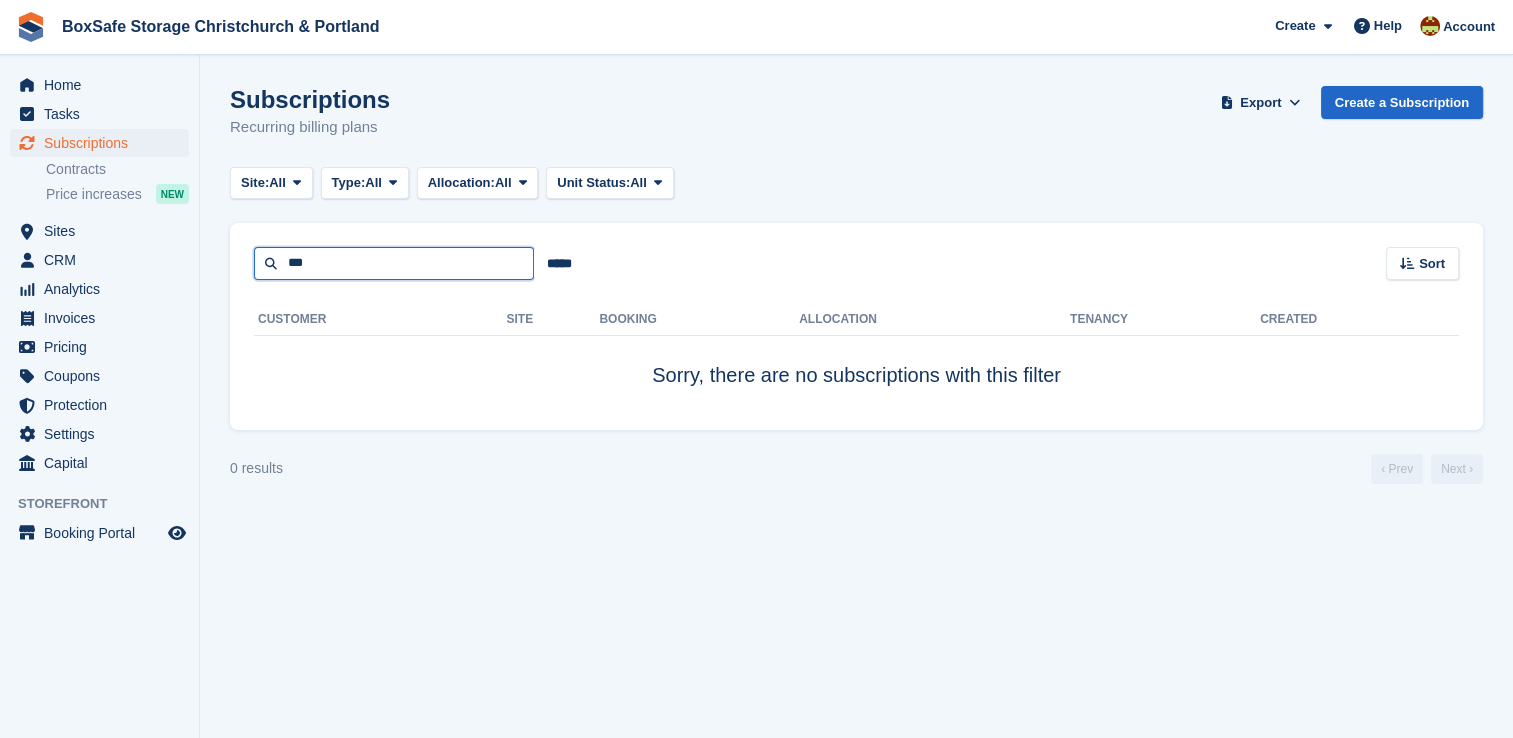 type on "***" 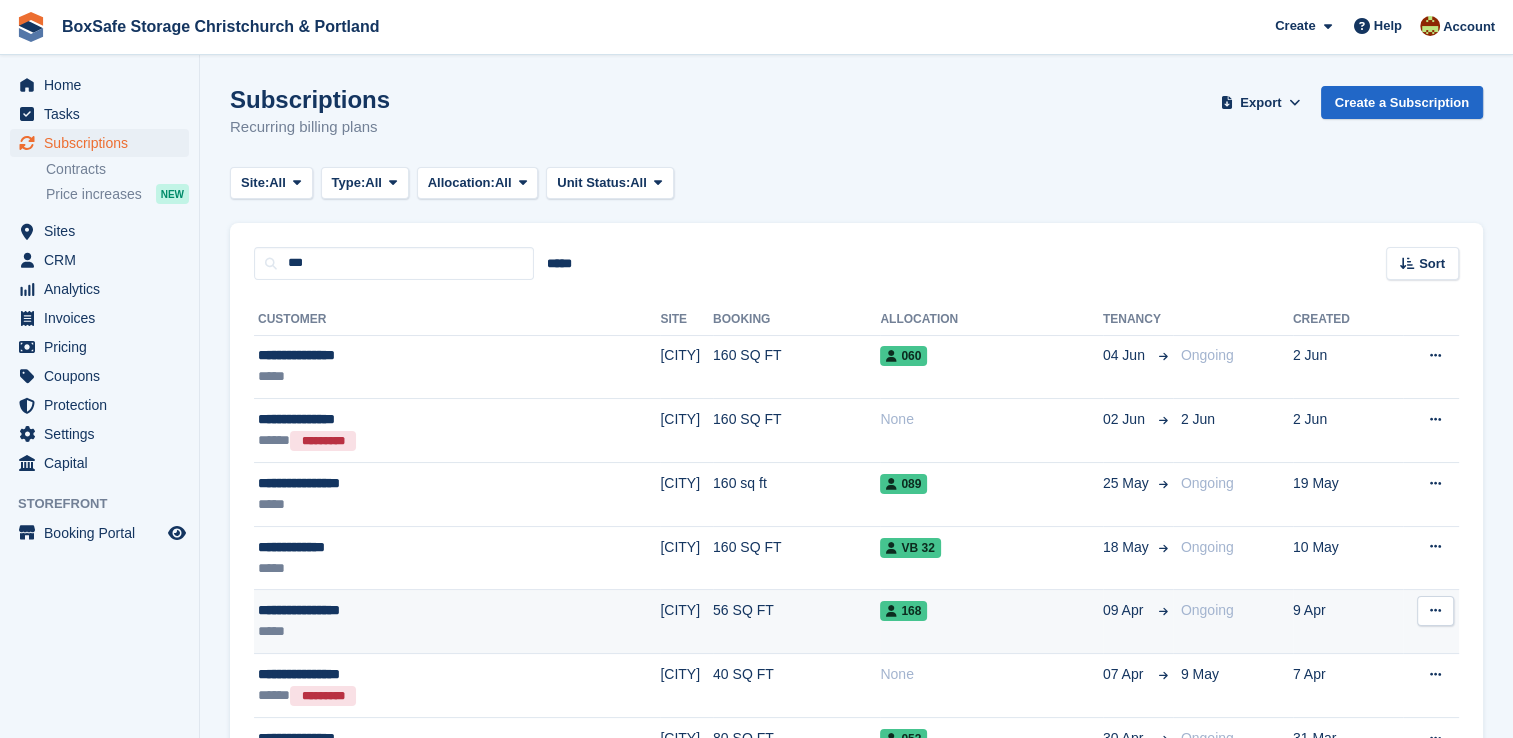 click on "168" at bounding box center [991, 610] 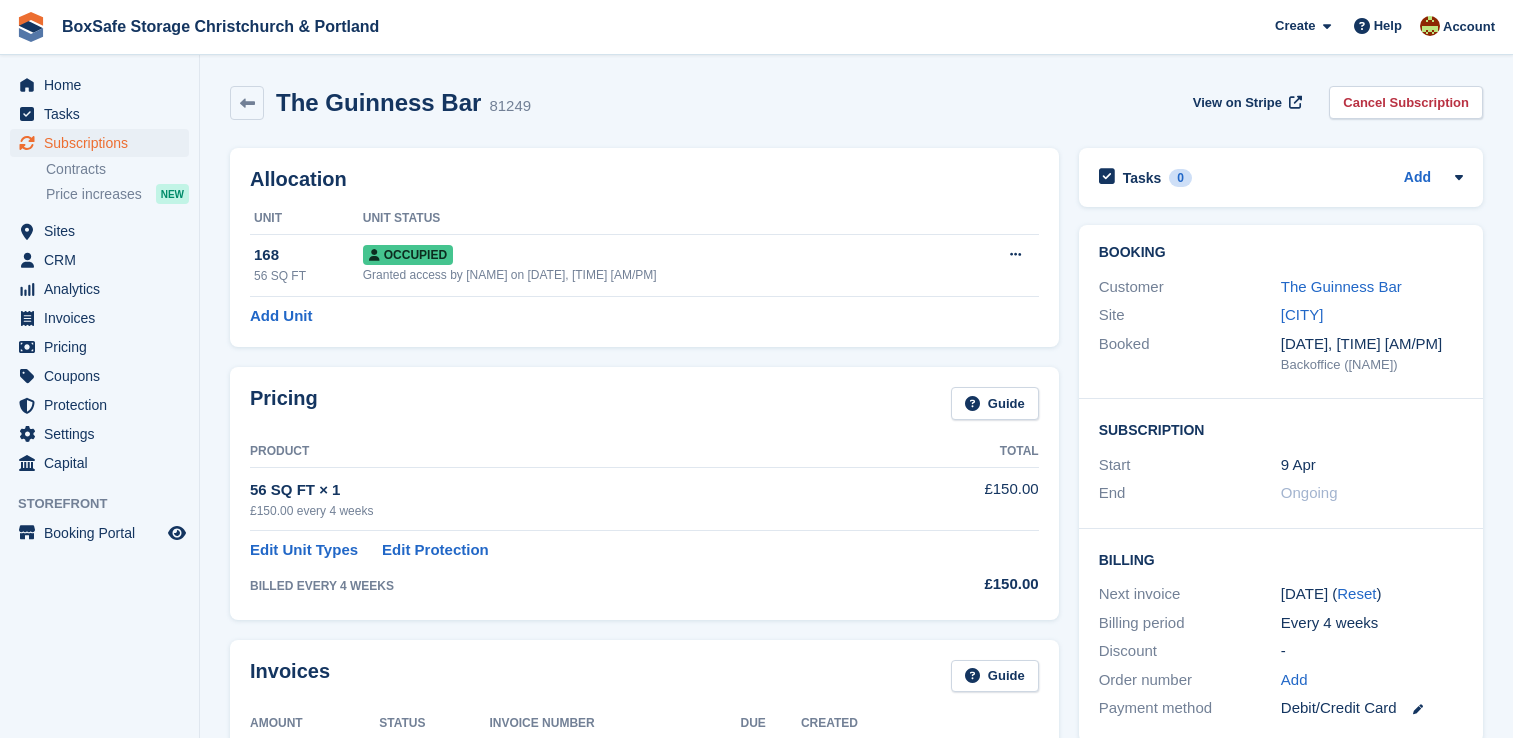 scroll, scrollTop: 0, scrollLeft: 0, axis: both 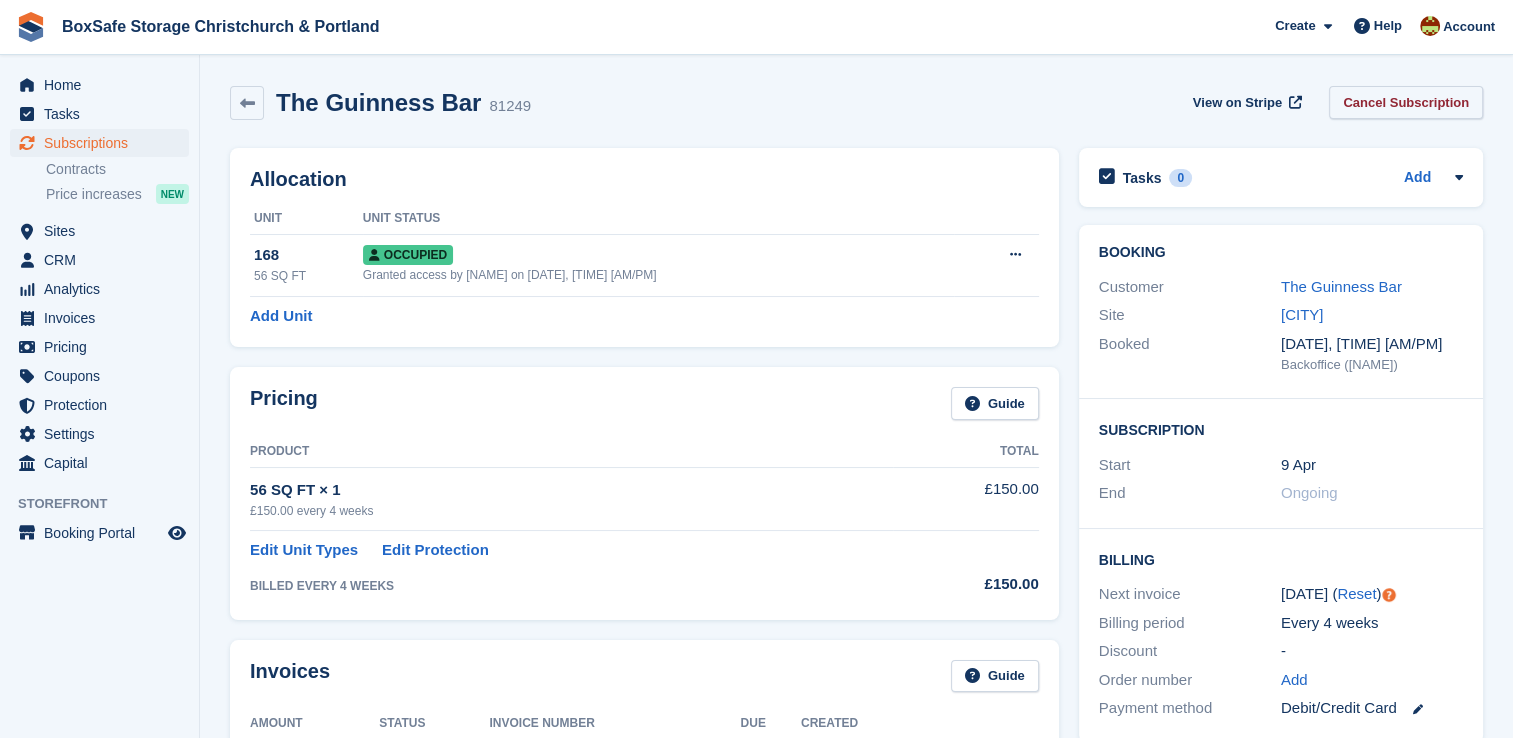 click on "Cancel Subscription" at bounding box center (1406, 102) 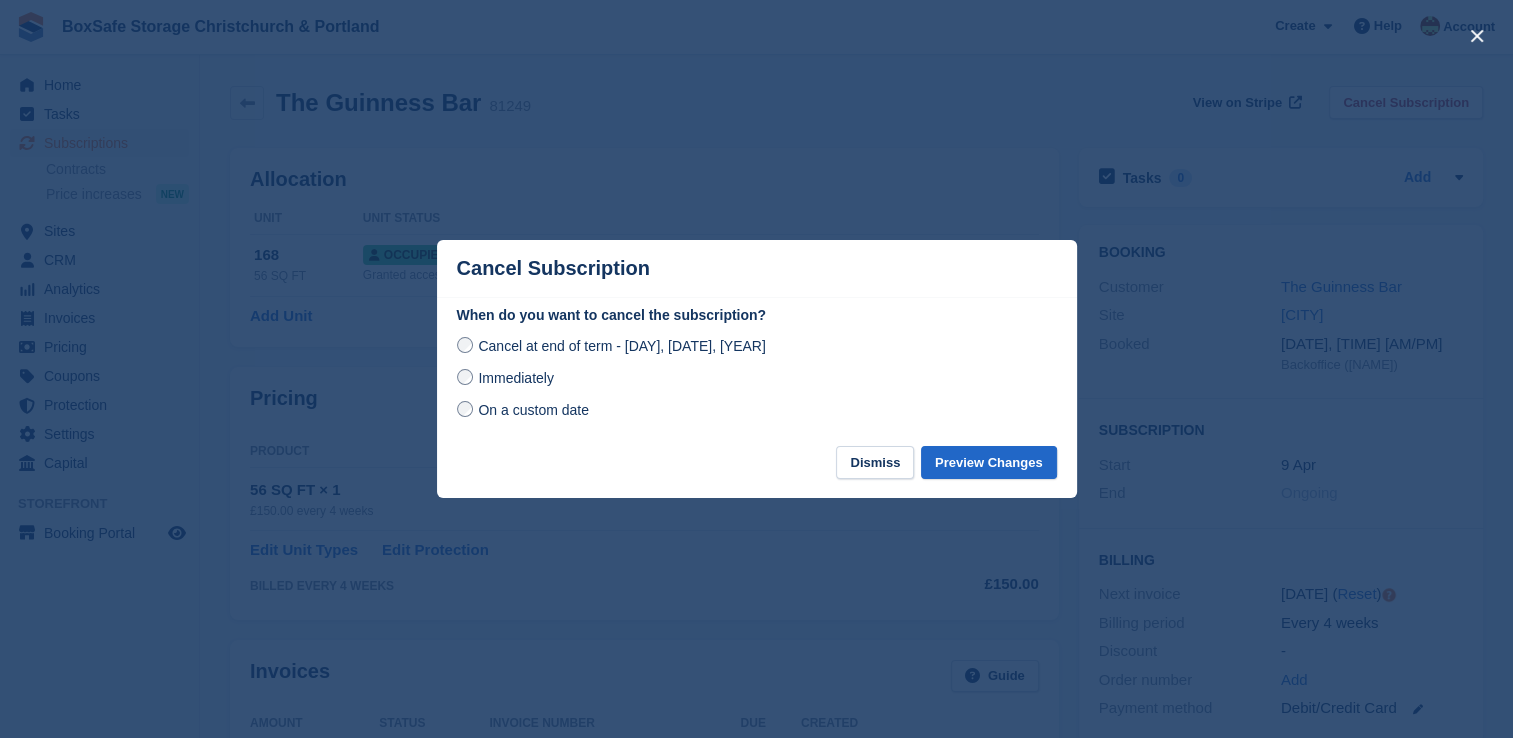 click on "Immediately" at bounding box center (515, 378) 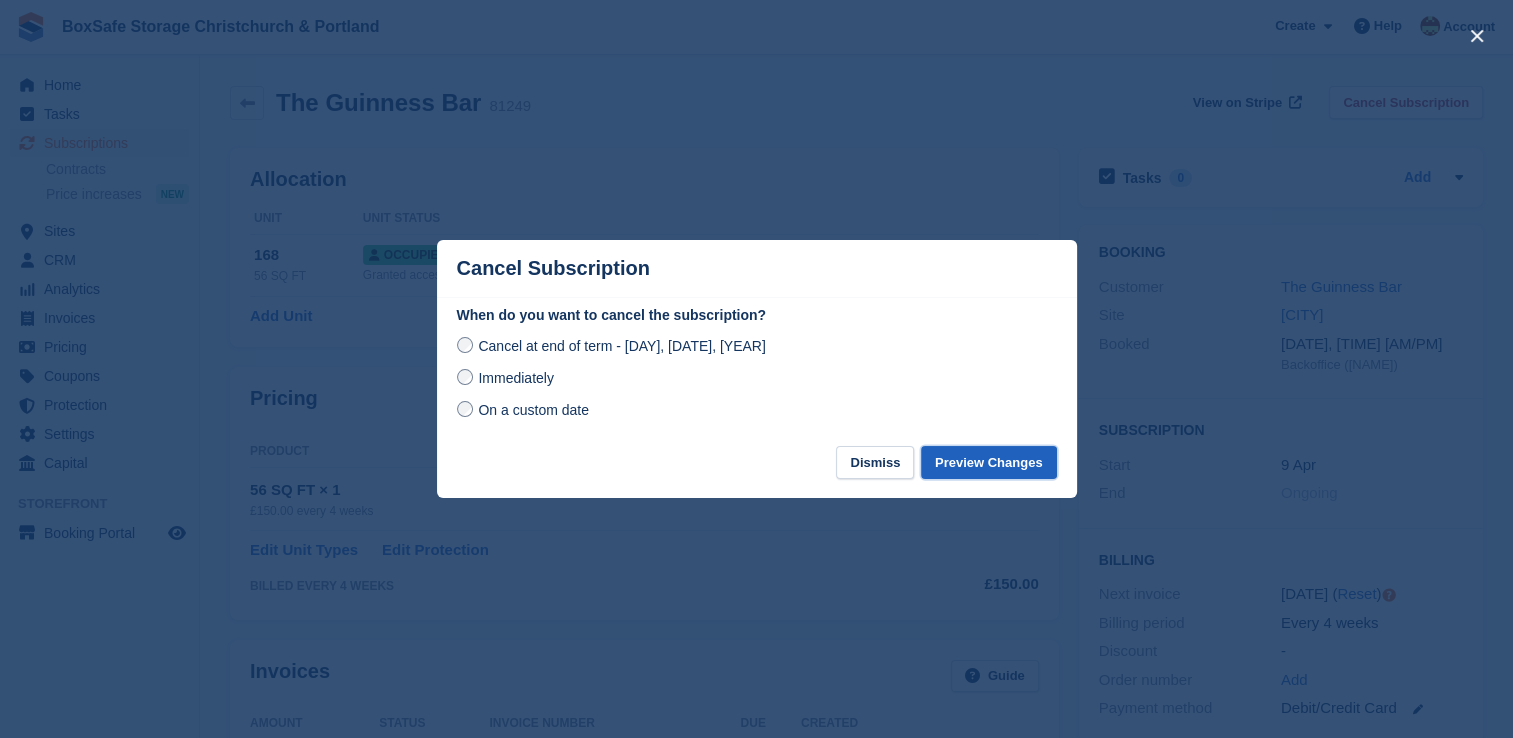 click on "Preview Changes" at bounding box center (989, 462) 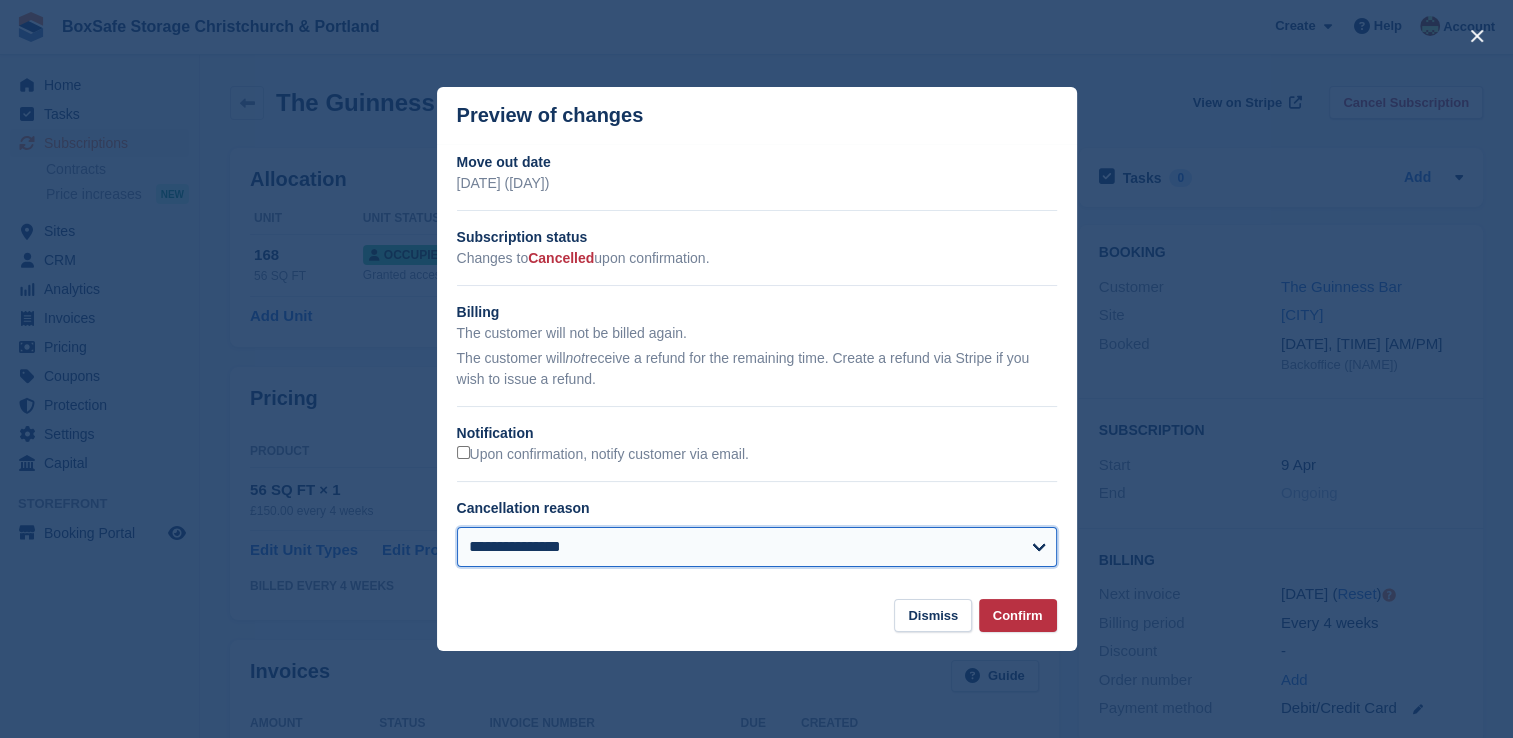 click on "**********" at bounding box center [757, 547] 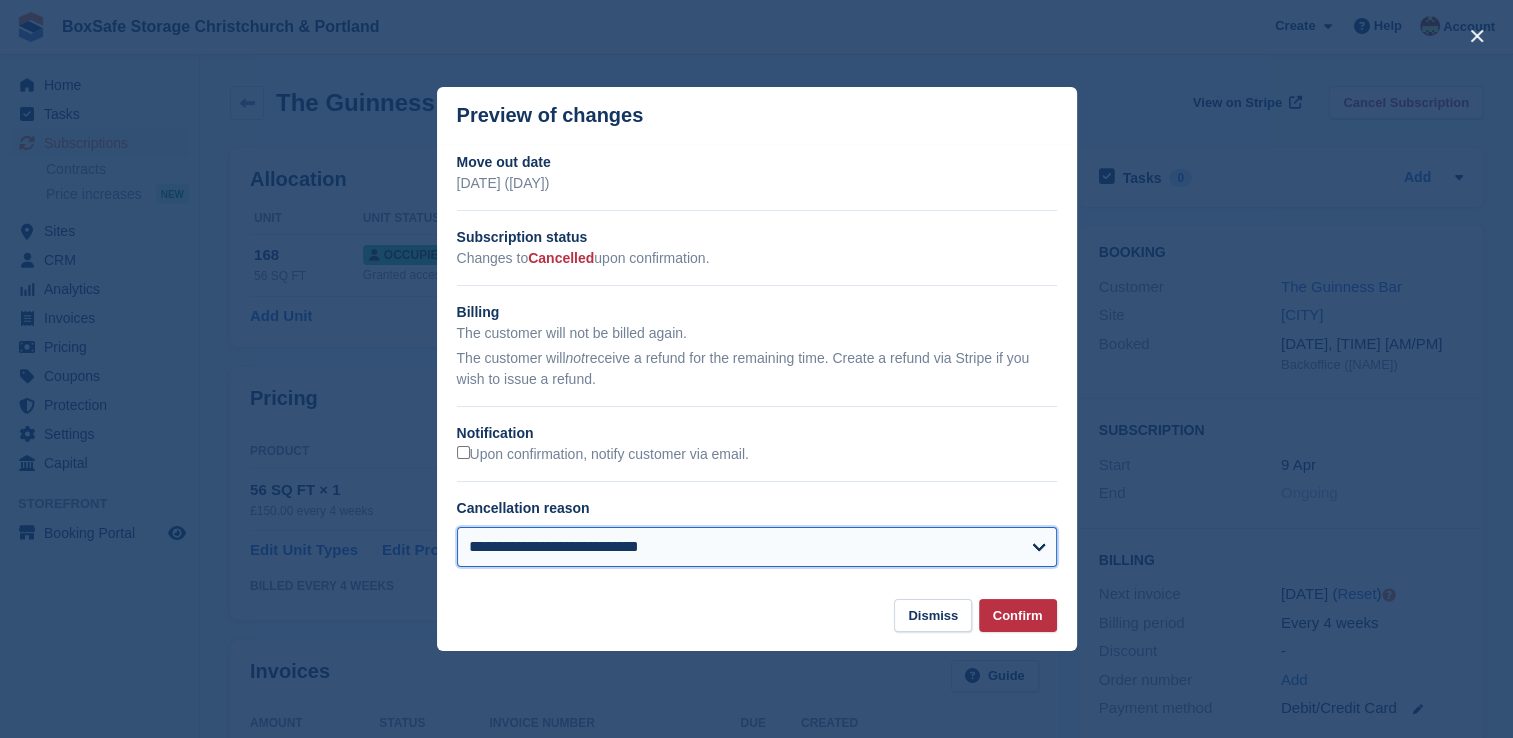 click on "**********" at bounding box center [757, 547] 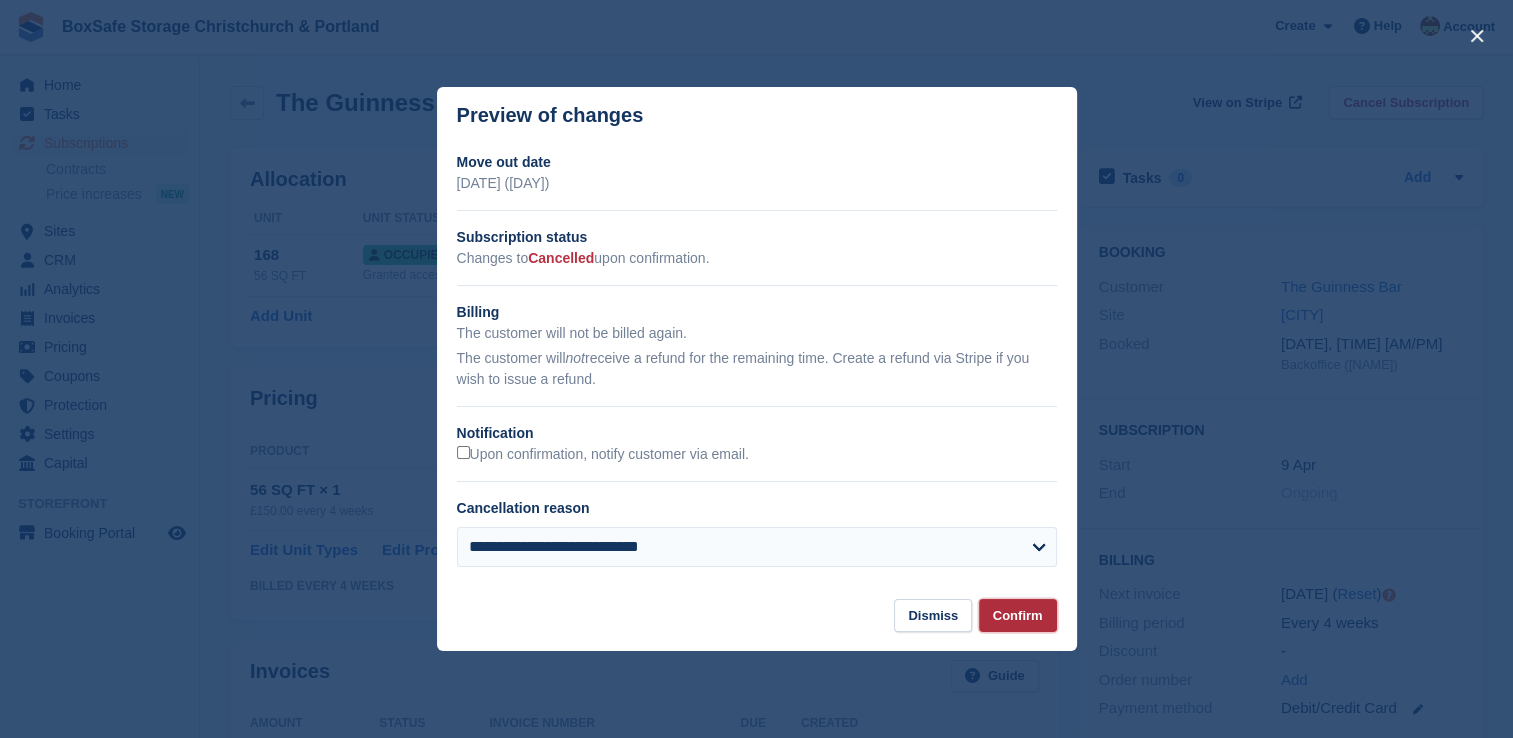 click on "Confirm" at bounding box center (1018, 615) 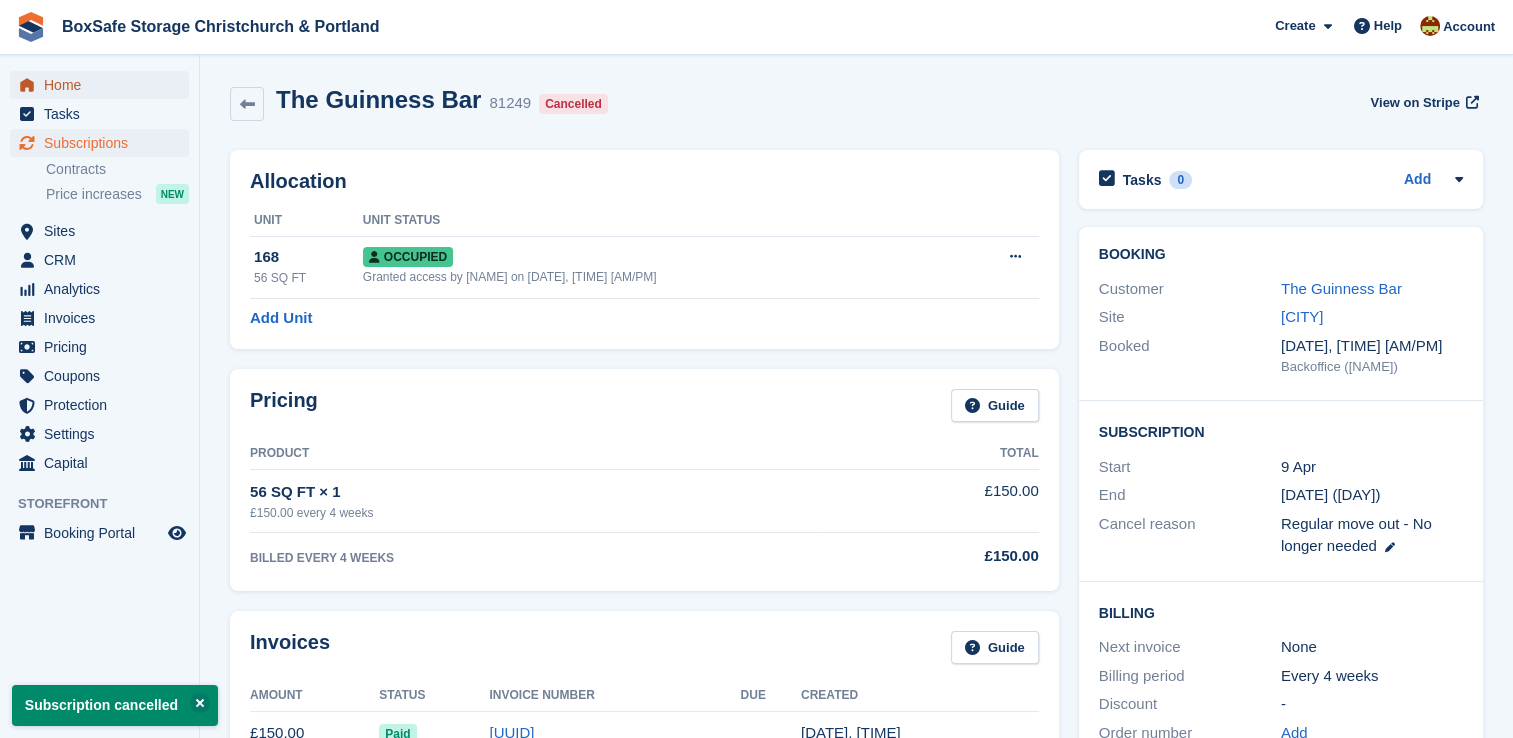 click on "Home" at bounding box center (104, 85) 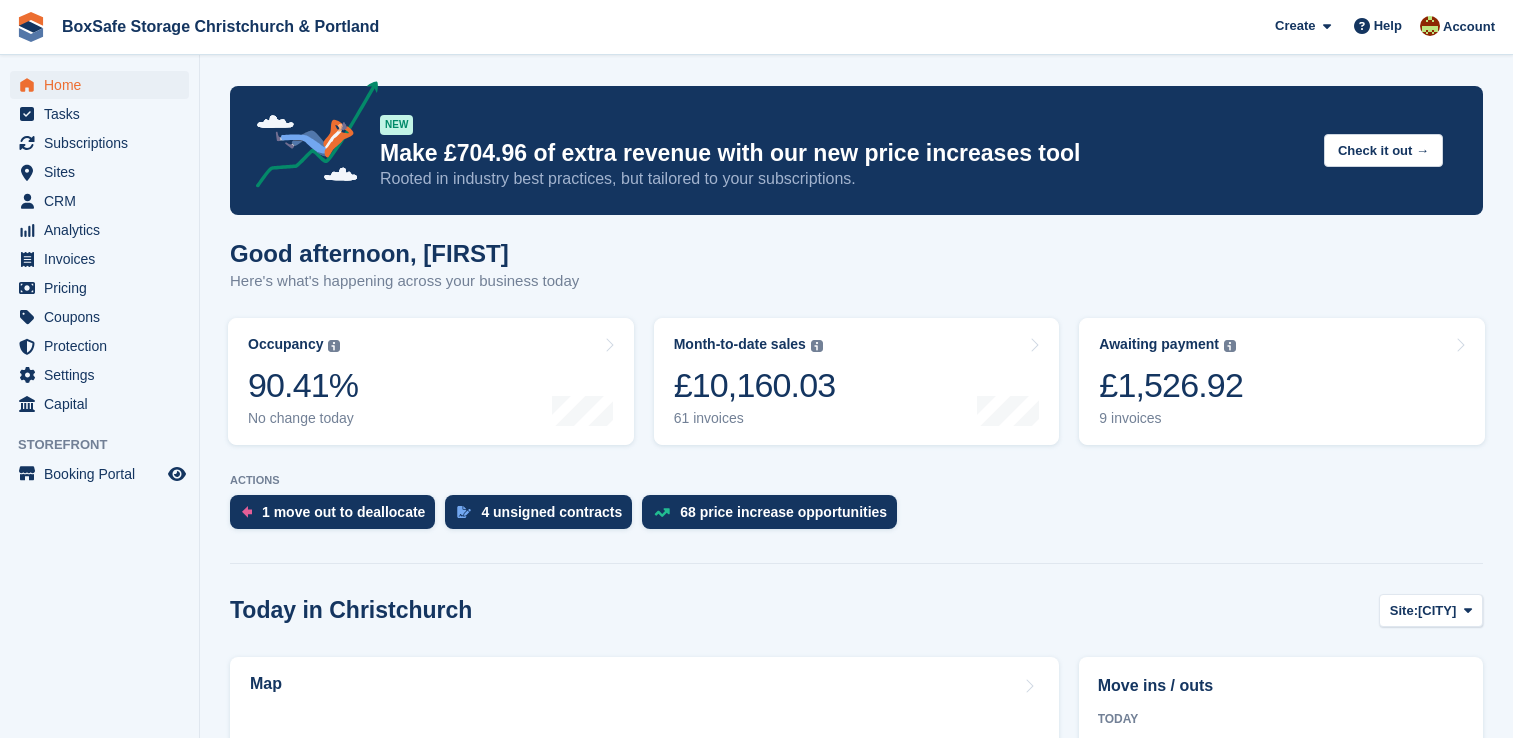 scroll, scrollTop: 0, scrollLeft: 0, axis: both 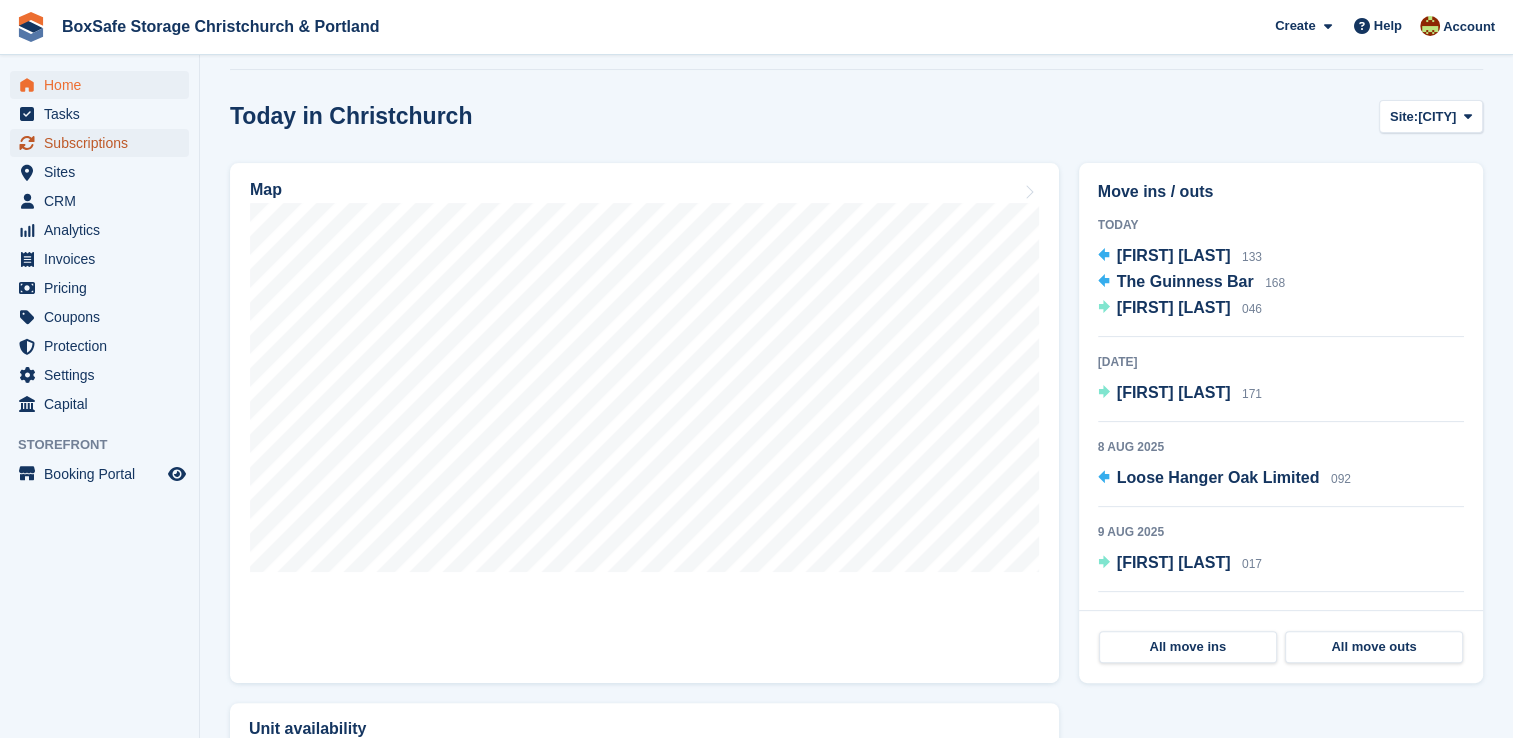 click on "Subscriptions" at bounding box center [104, 143] 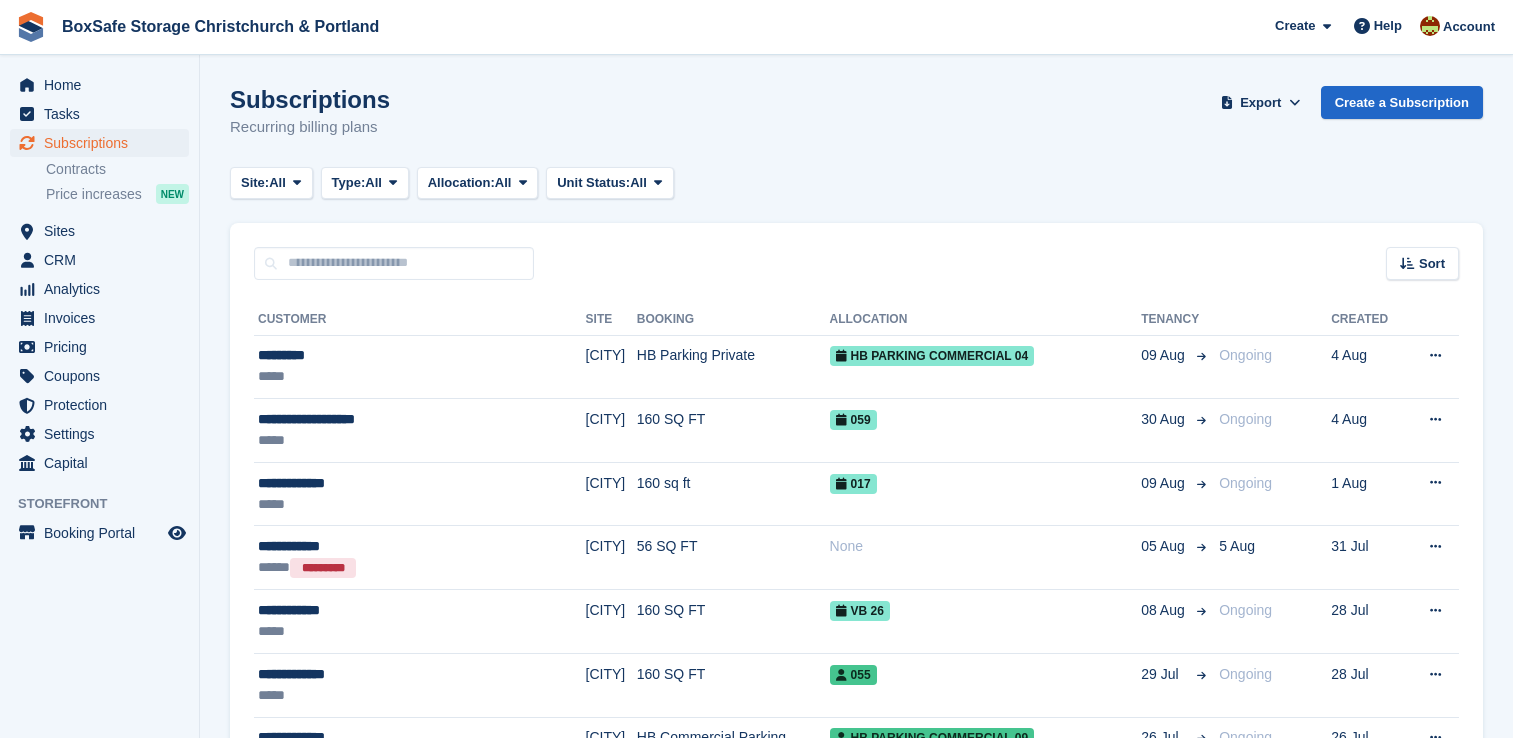 scroll, scrollTop: 0, scrollLeft: 0, axis: both 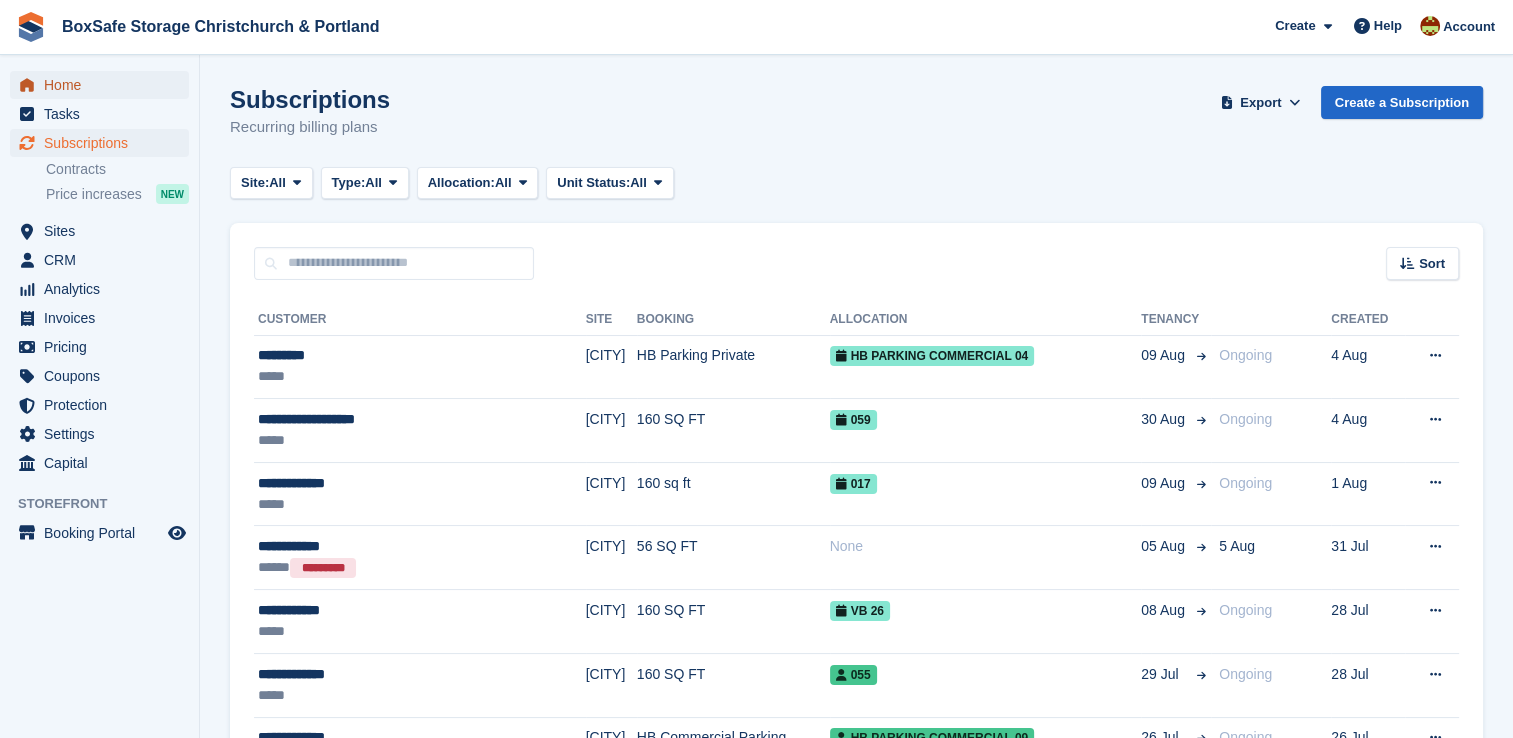 click on "Home" at bounding box center [104, 85] 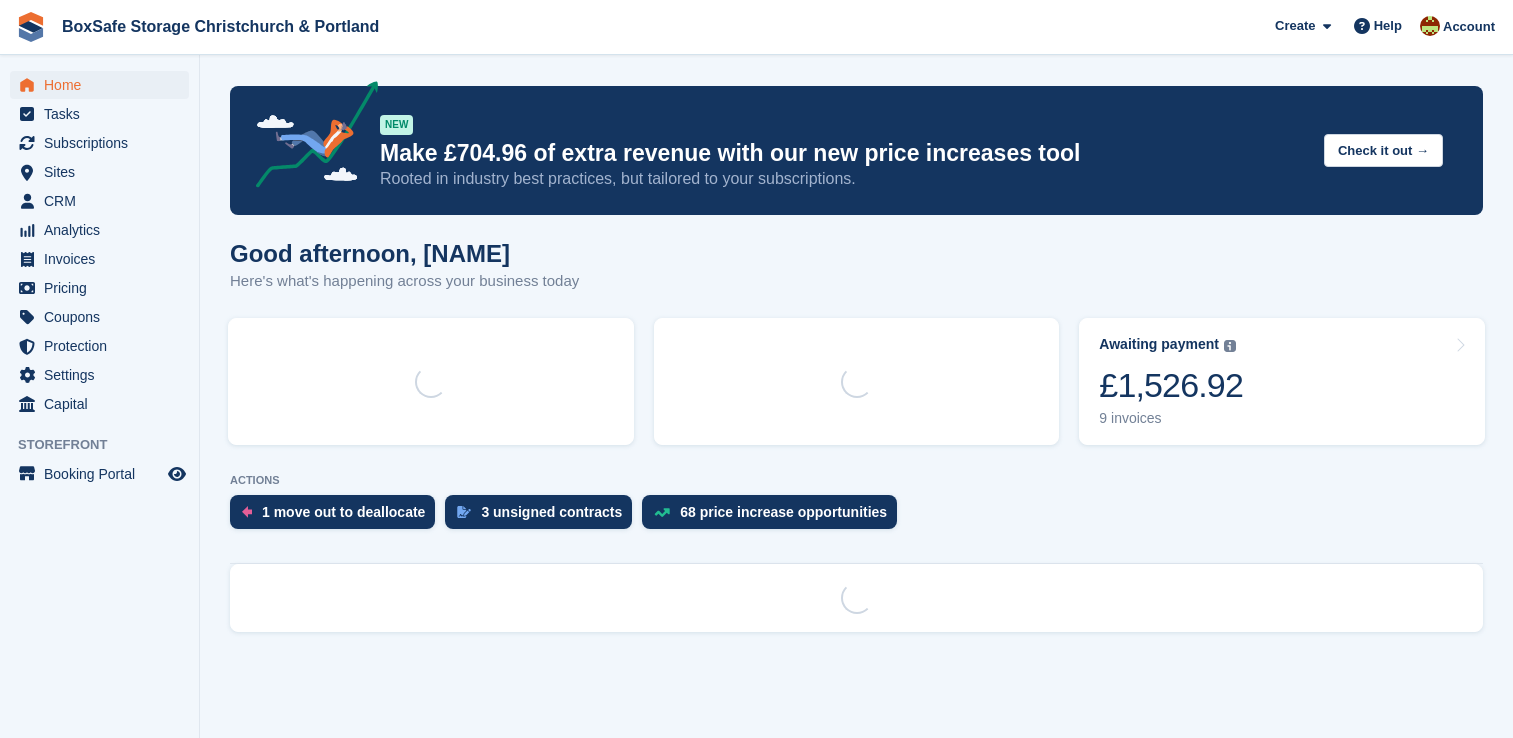 scroll, scrollTop: 0, scrollLeft: 0, axis: both 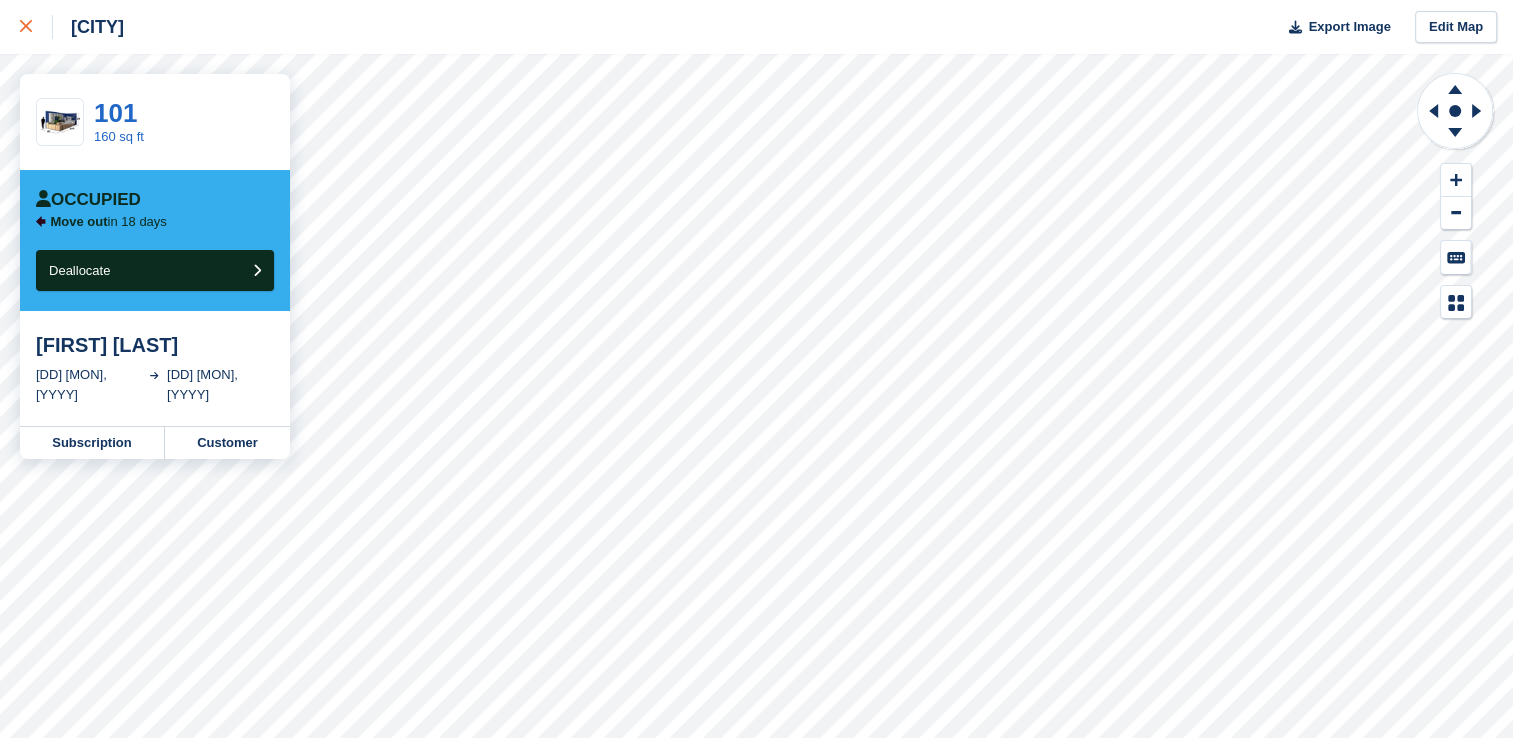 click 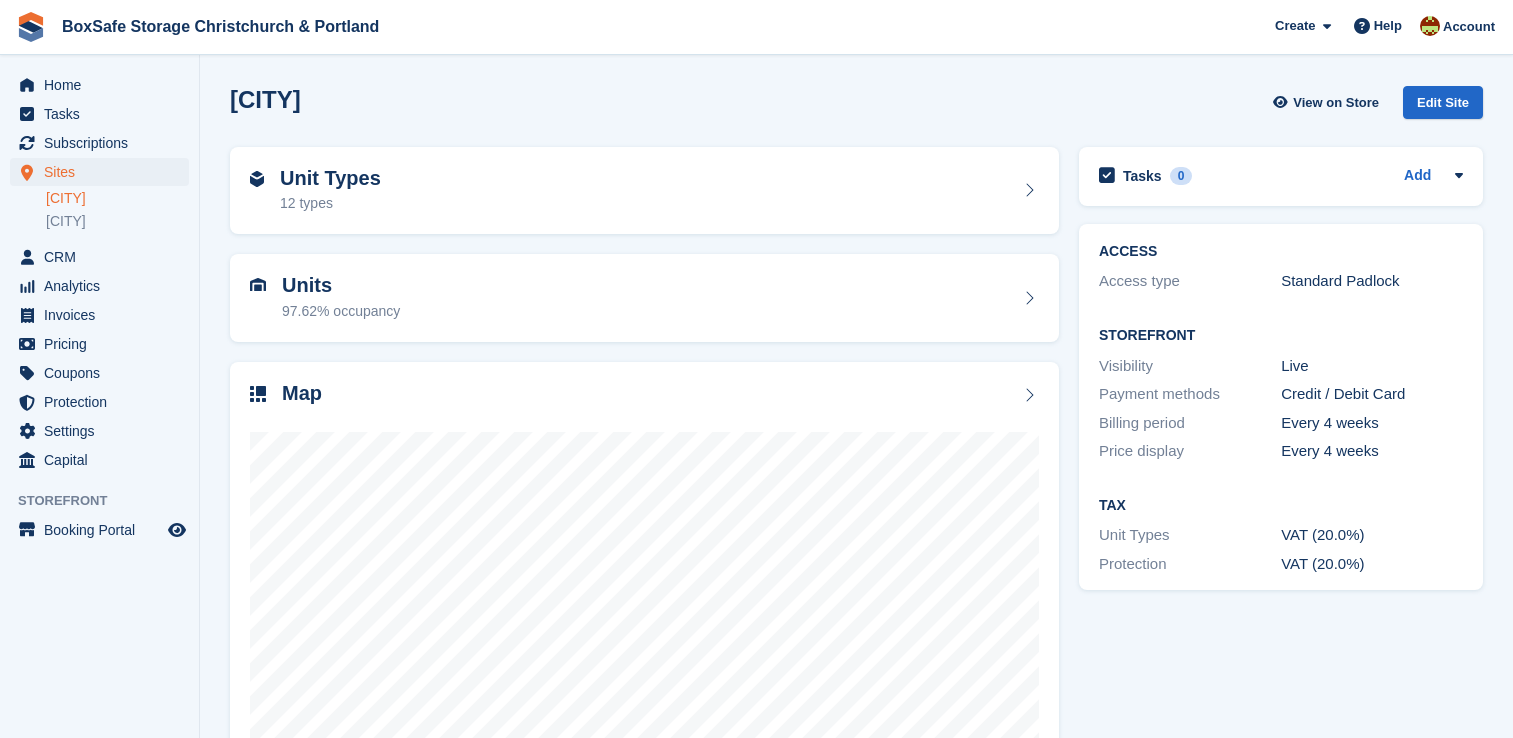 scroll, scrollTop: 0, scrollLeft: 0, axis: both 